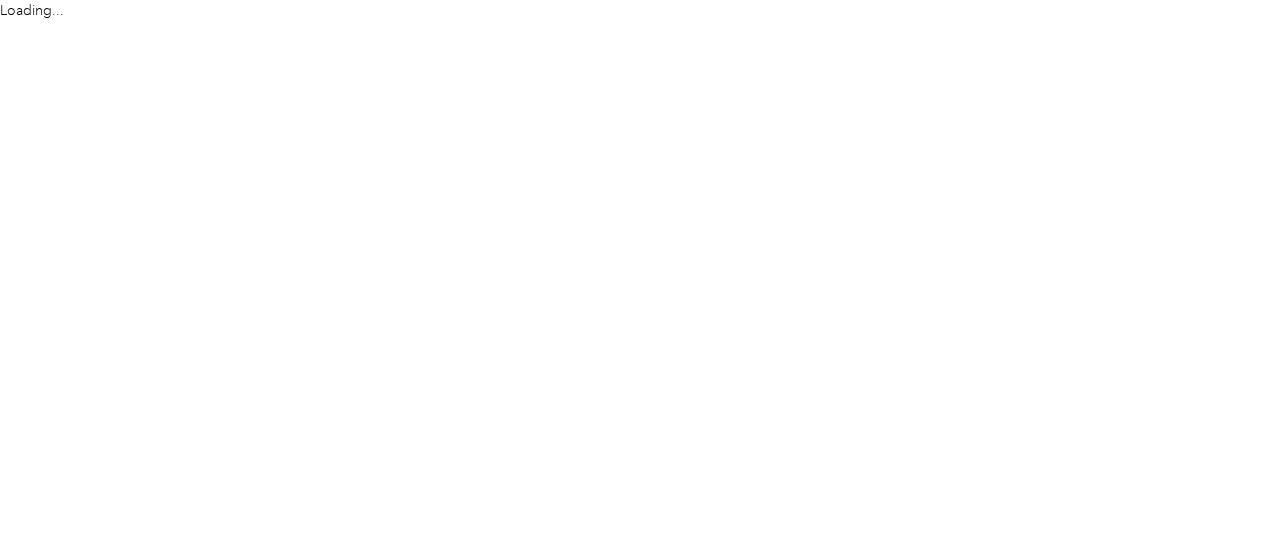 scroll, scrollTop: 0, scrollLeft: 0, axis: both 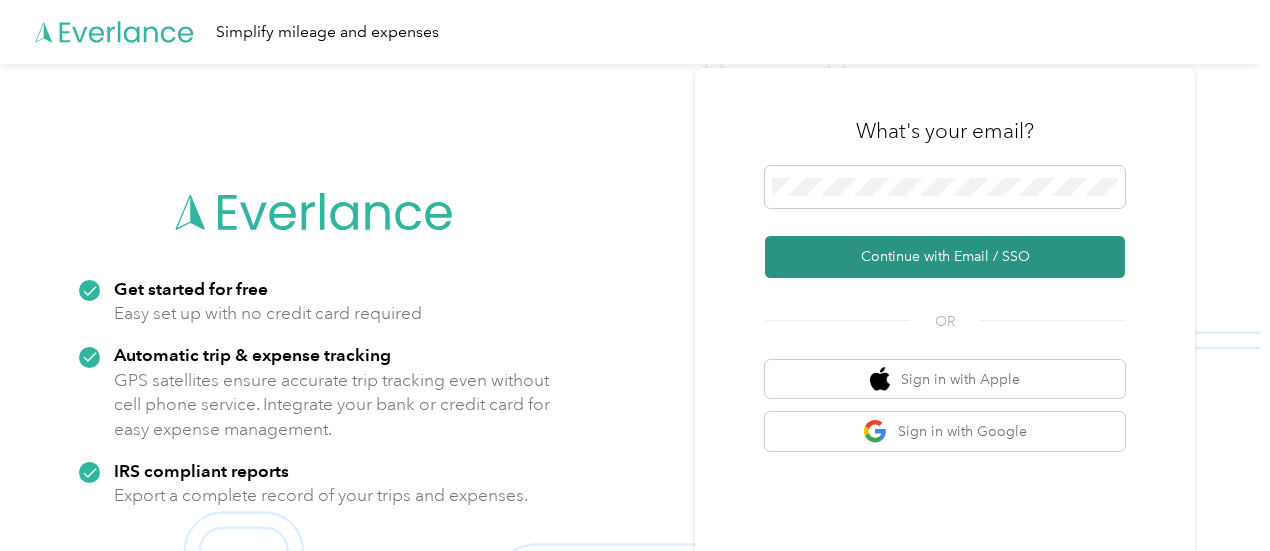 click on "Continue with Email / SSO" at bounding box center [945, 257] 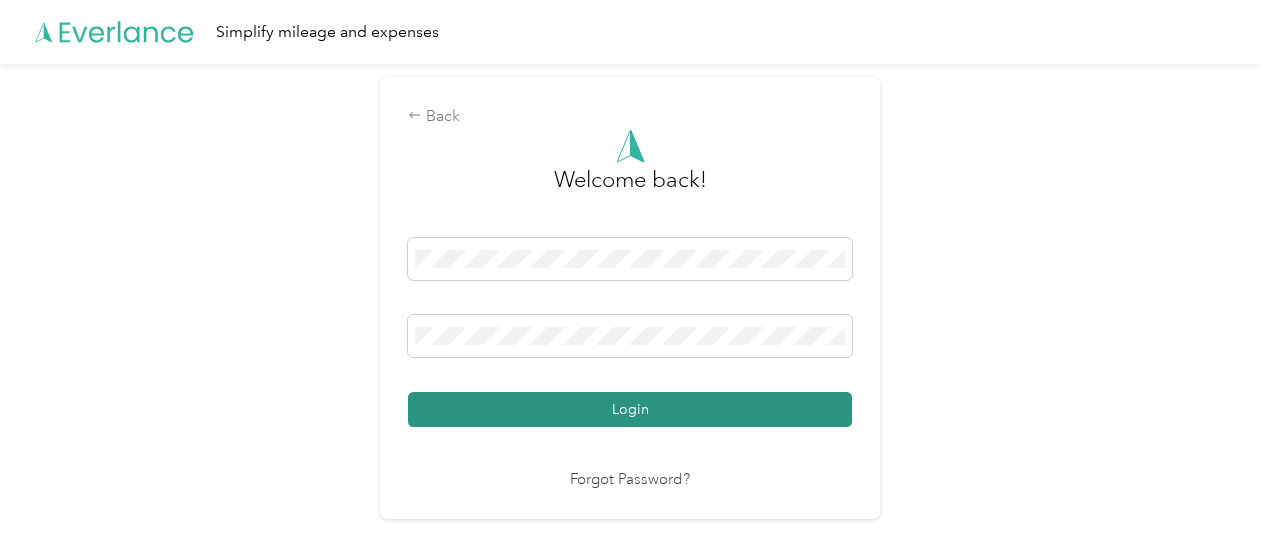 click on "Login" at bounding box center [630, 409] 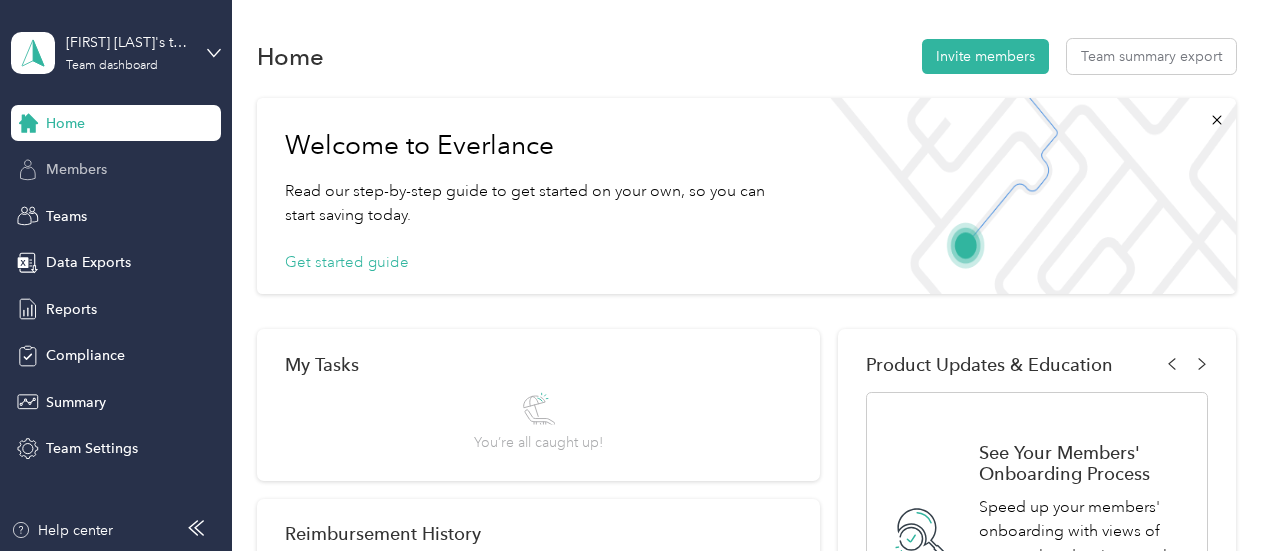 click on "Members" at bounding box center [76, 169] 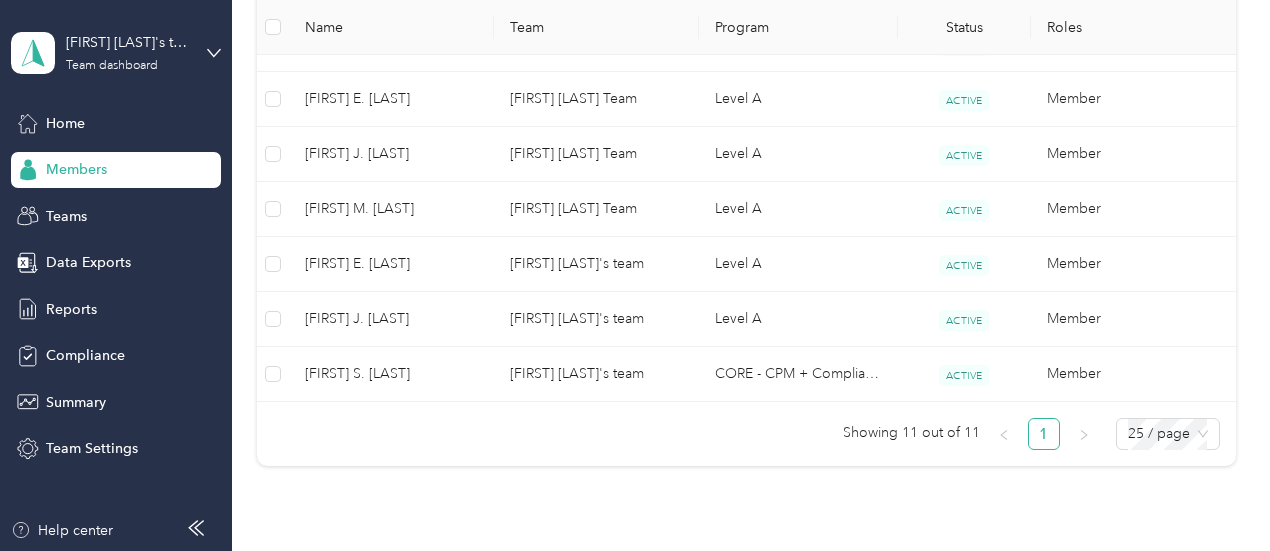 scroll, scrollTop: 801, scrollLeft: 0, axis: vertical 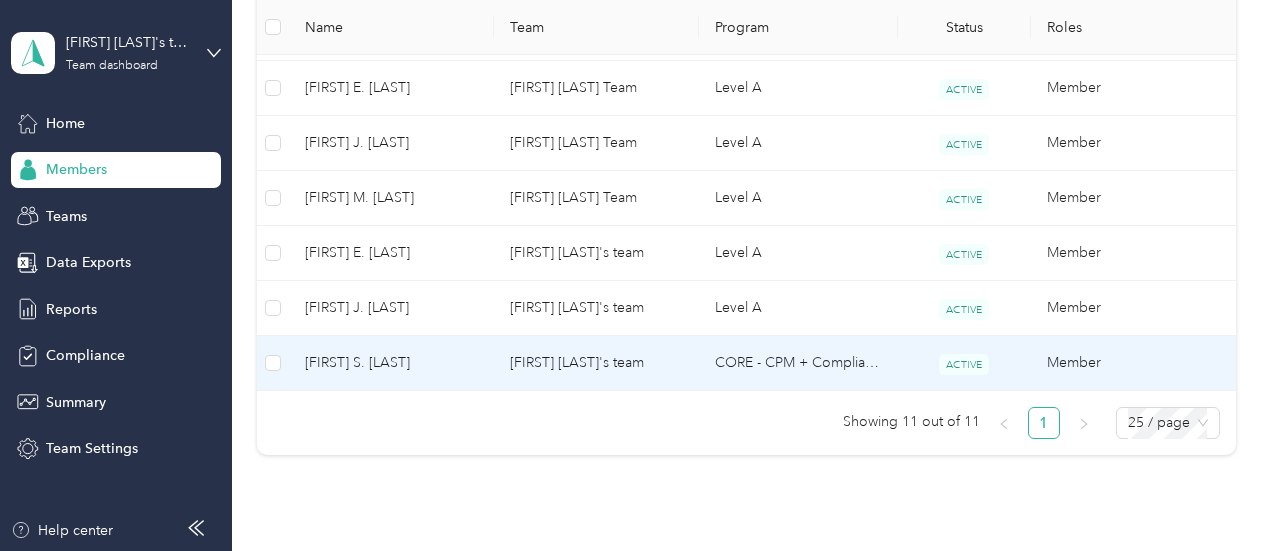 click on "[FIRST] S. [LAST]" at bounding box center (391, 363) 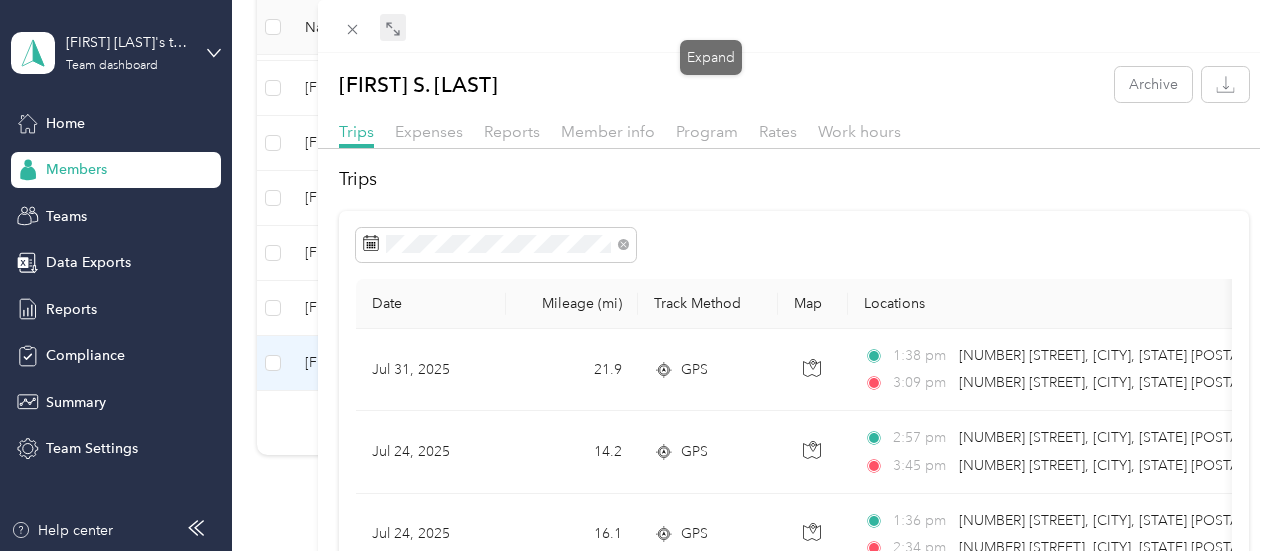 click 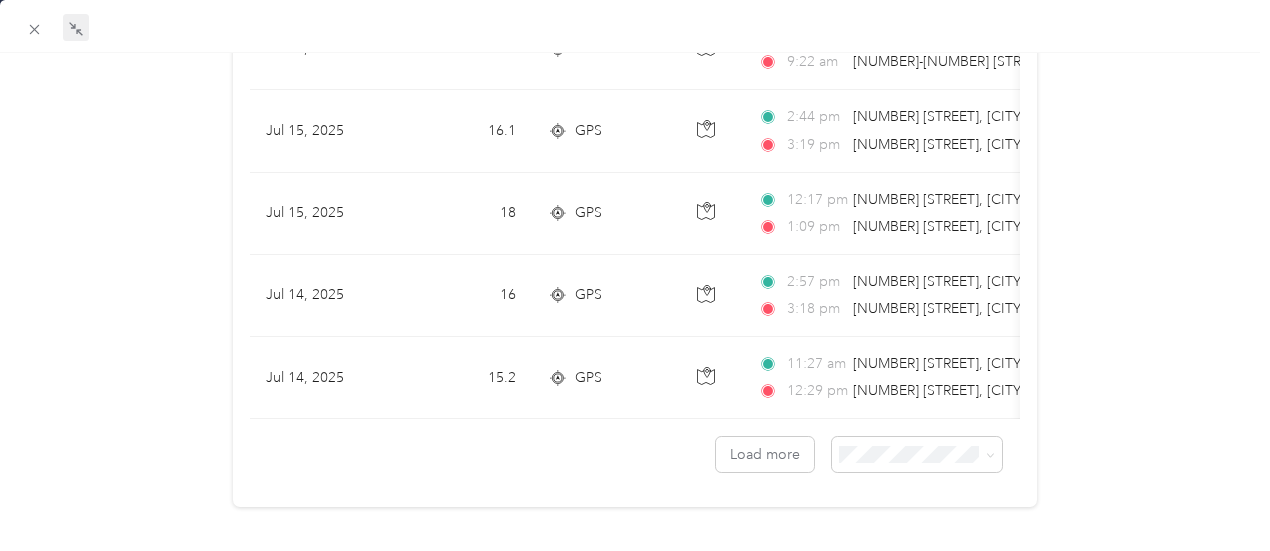 scroll, scrollTop: 2002, scrollLeft: 0, axis: vertical 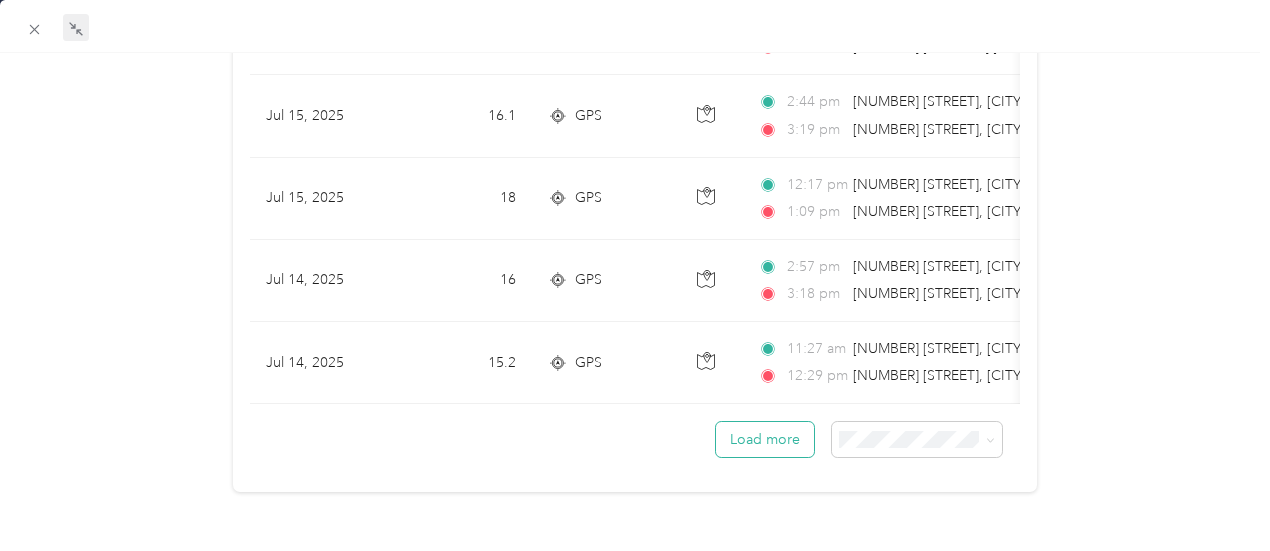 click on "Load more" at bounding box center [765, 439] 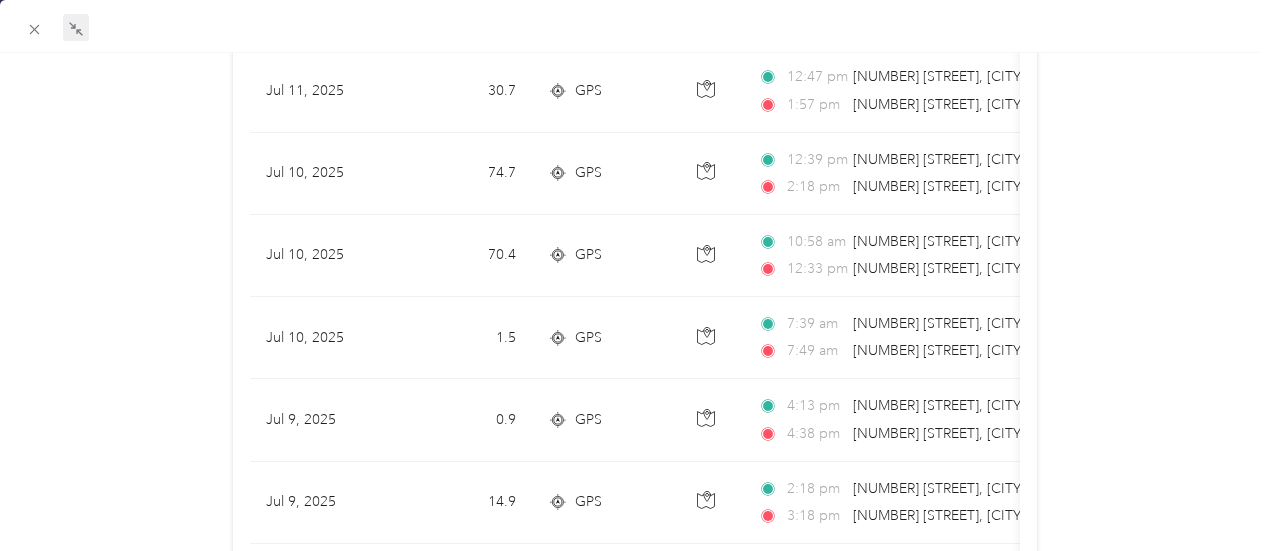 scroll, scrollTop: 0, scrollLeft: 0, axis: both 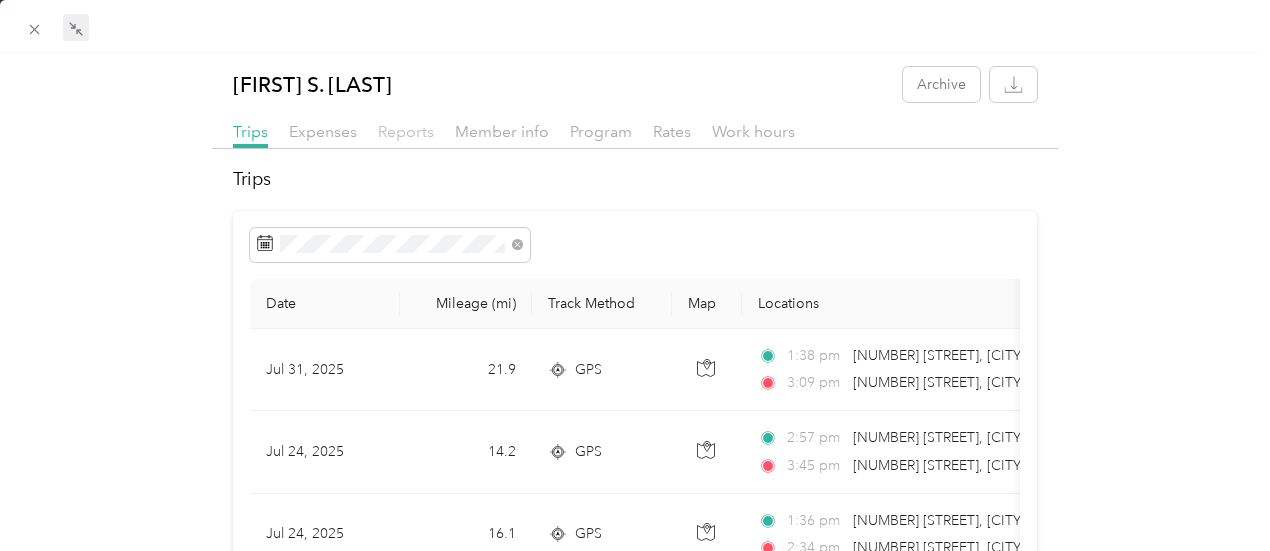 click on "Reports" at bounding box center [406, 131] 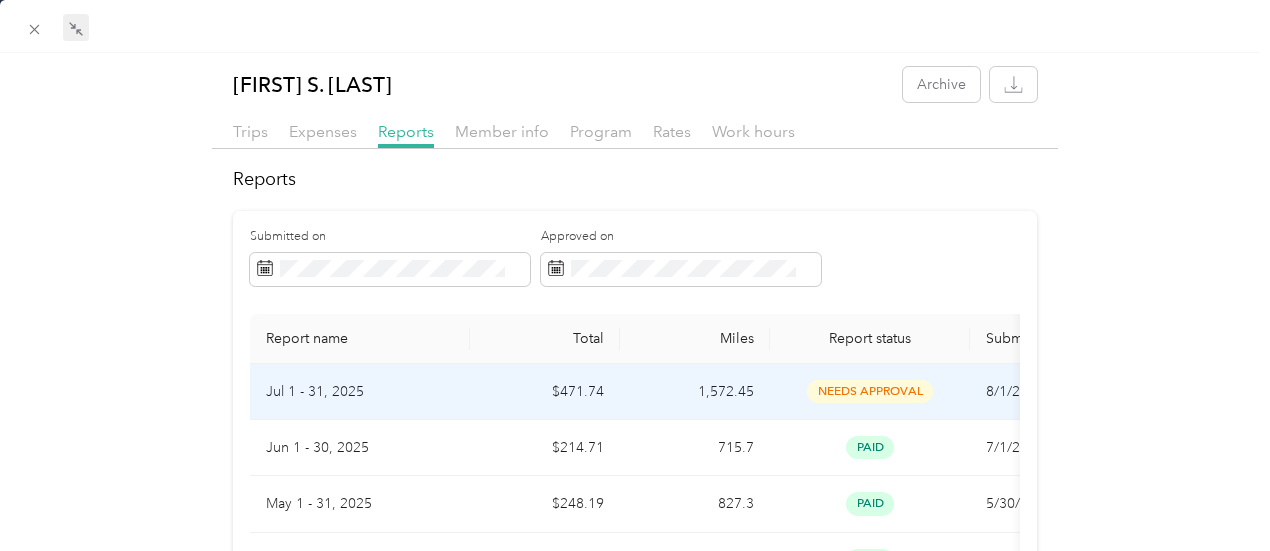 click on "Jul 1 - 31, 2025" at bounding box center [360, 392] 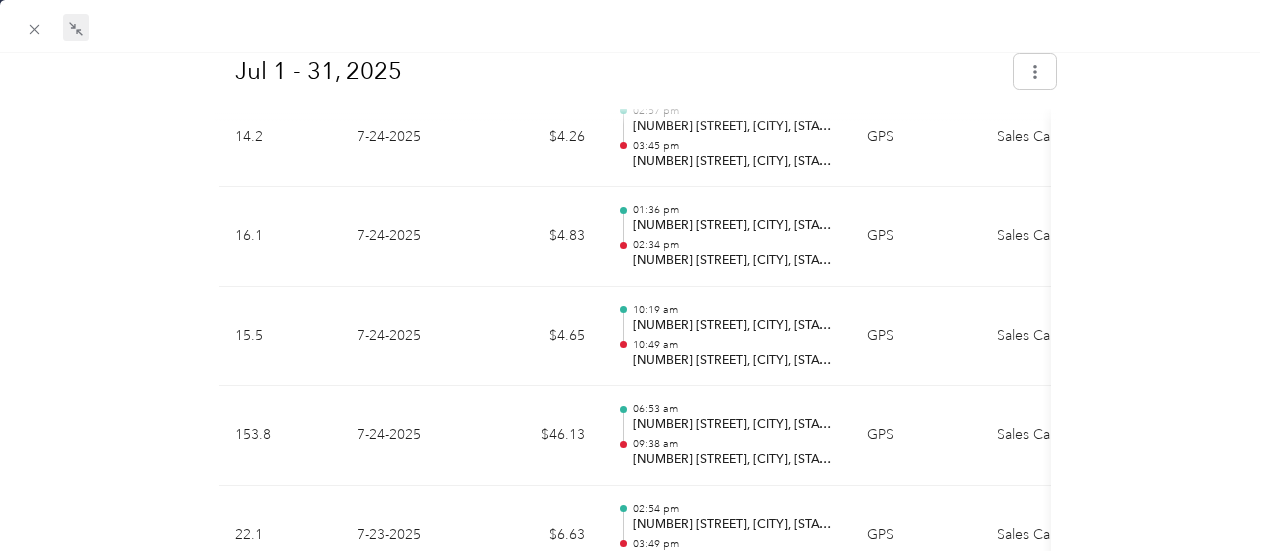 scroll, scrollTop: 752, scrollLeft: 0, axis: vertical 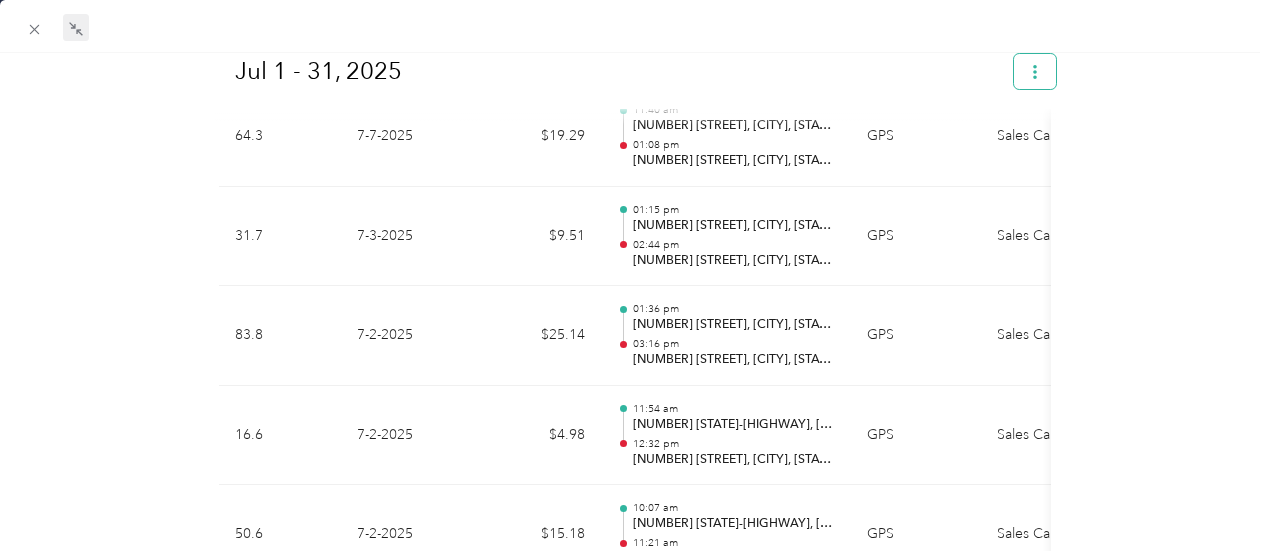 click 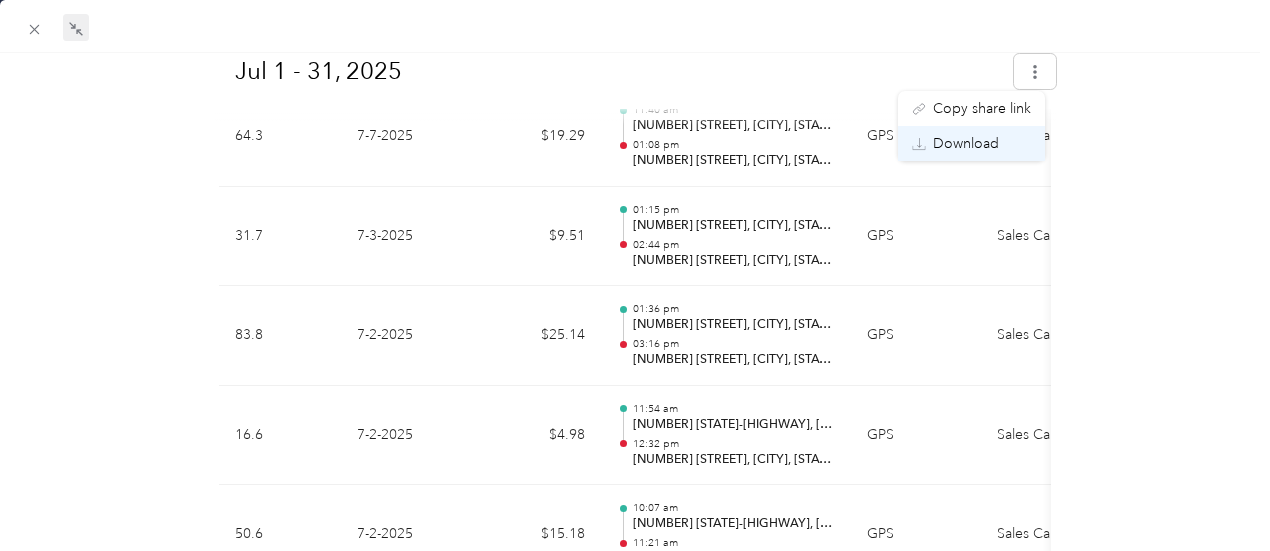 click on "Download" at bounding box center [966, 143] 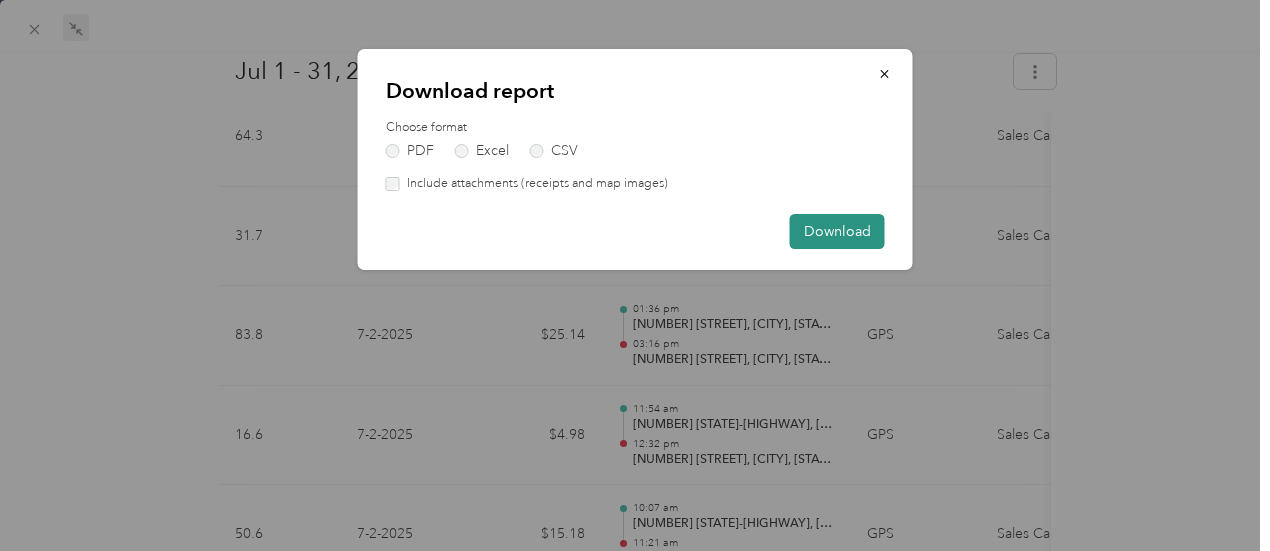 click on "Download" at bounding box center [837, 231] 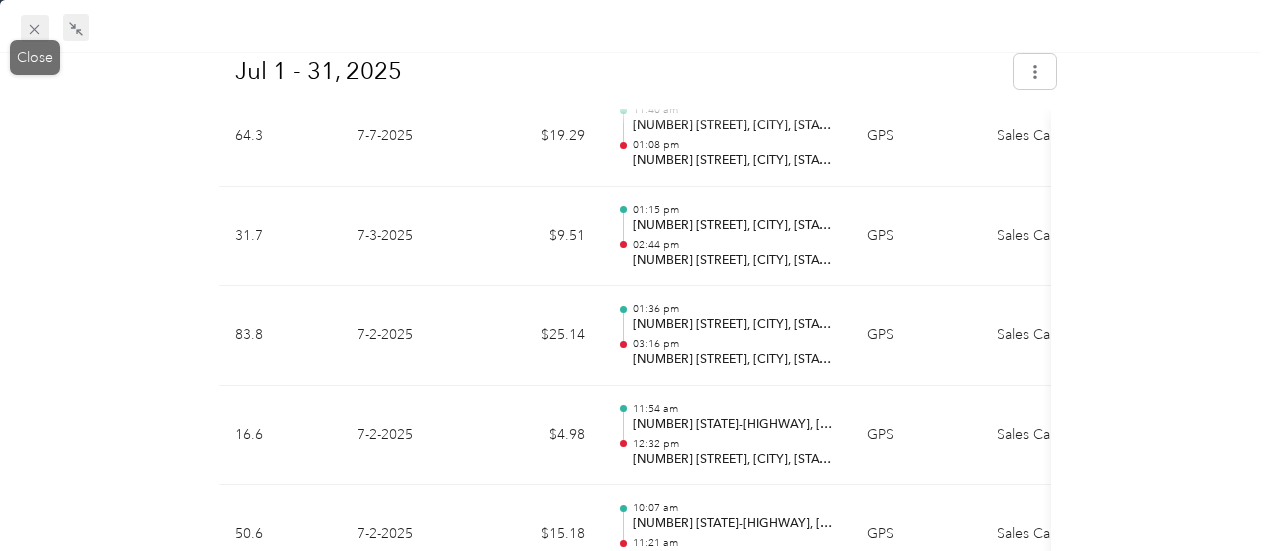 click 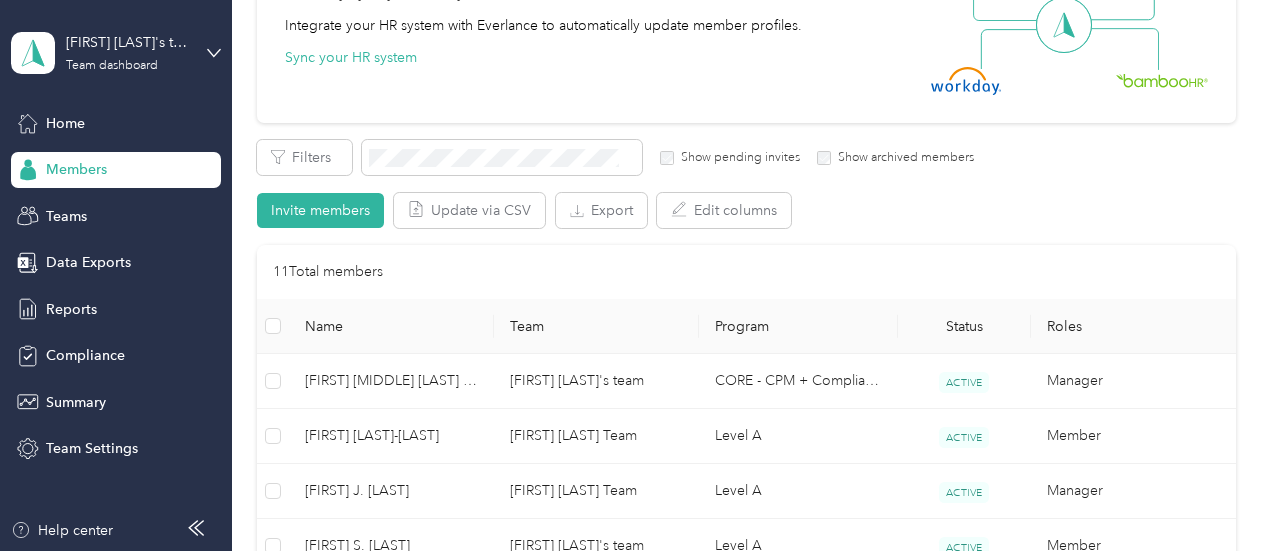 scroll, scrollTop: 0, scrollLeft: 0, axis: both 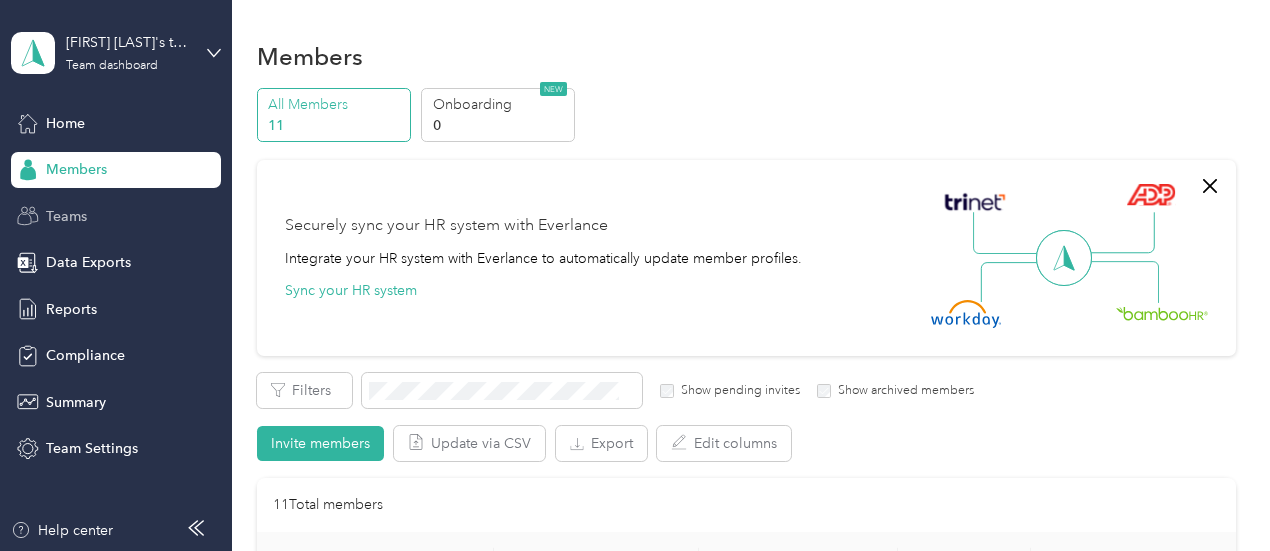click on "Teams" at bounding box center (66, 216) 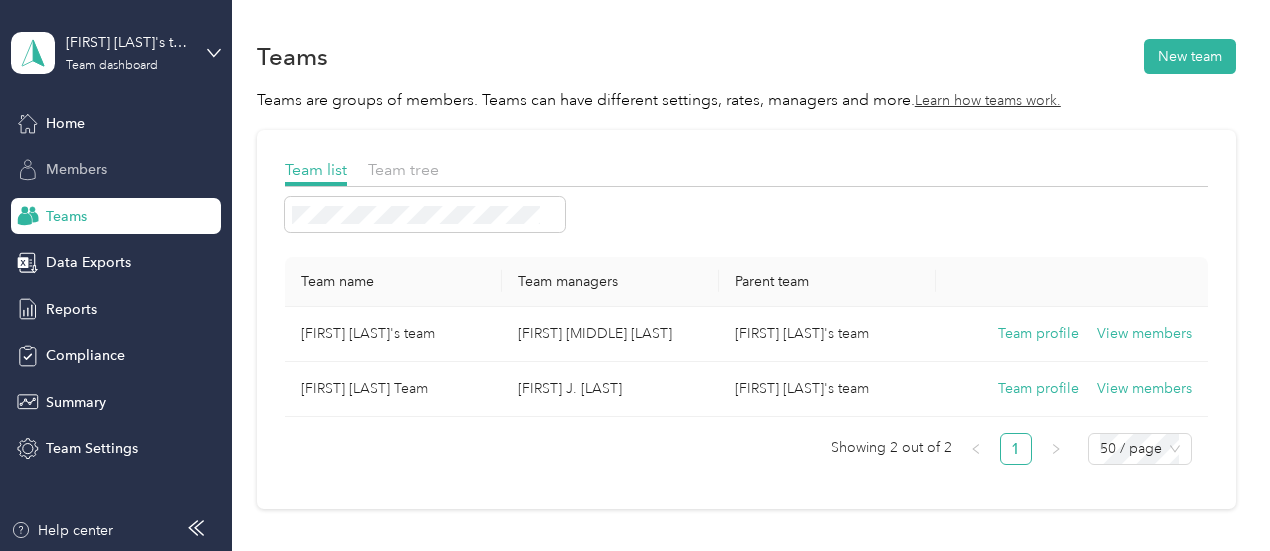 click on "Members" at bounding box center (76, 169) 